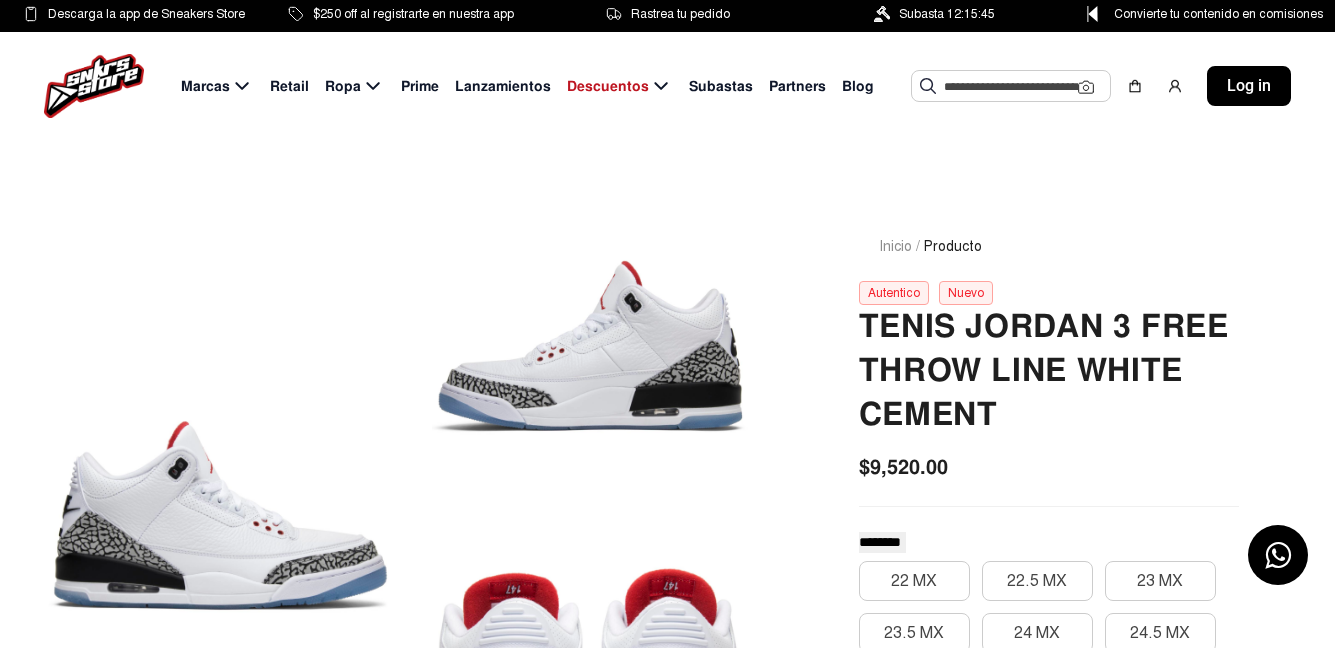 click 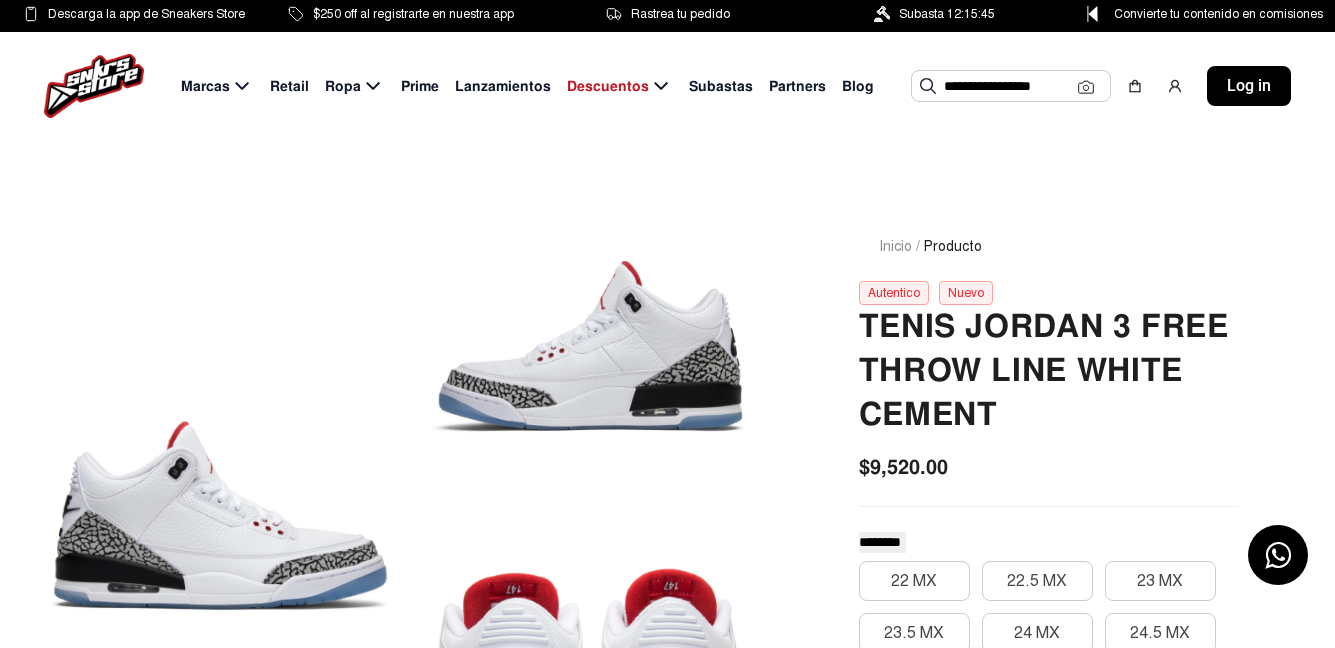scroll, scrollTop: 0, scrollLeft: 0, axis: both 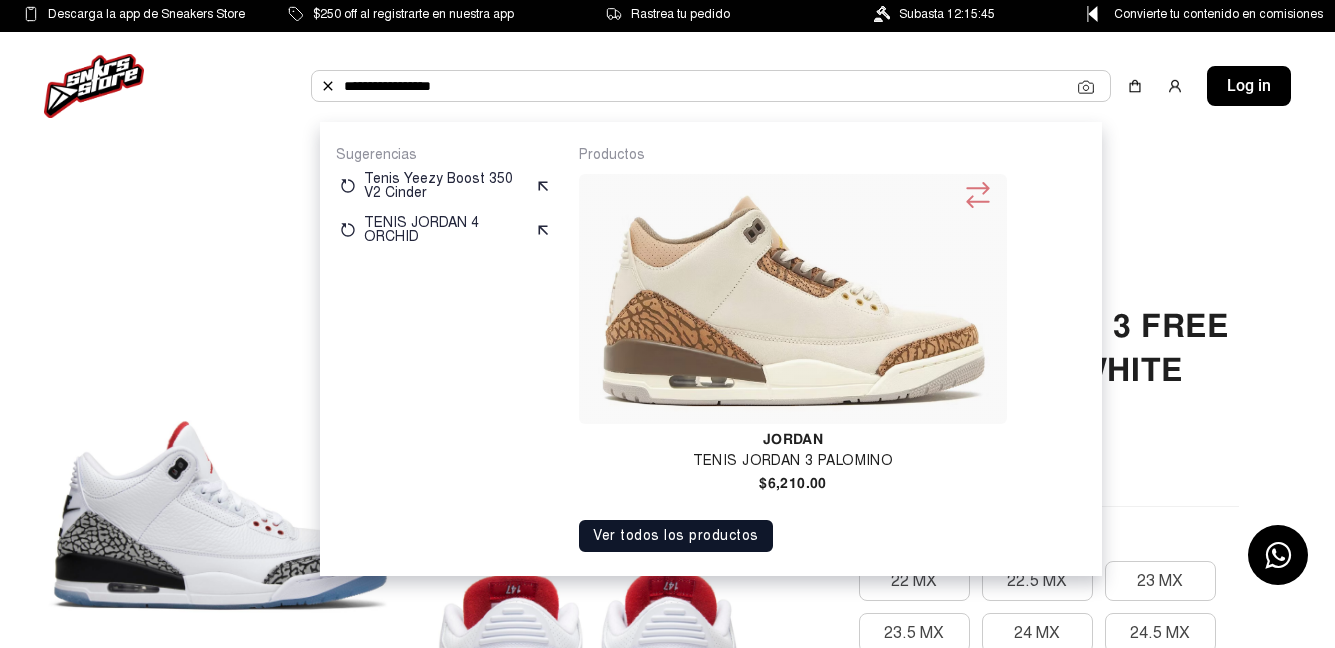 type on "**********" 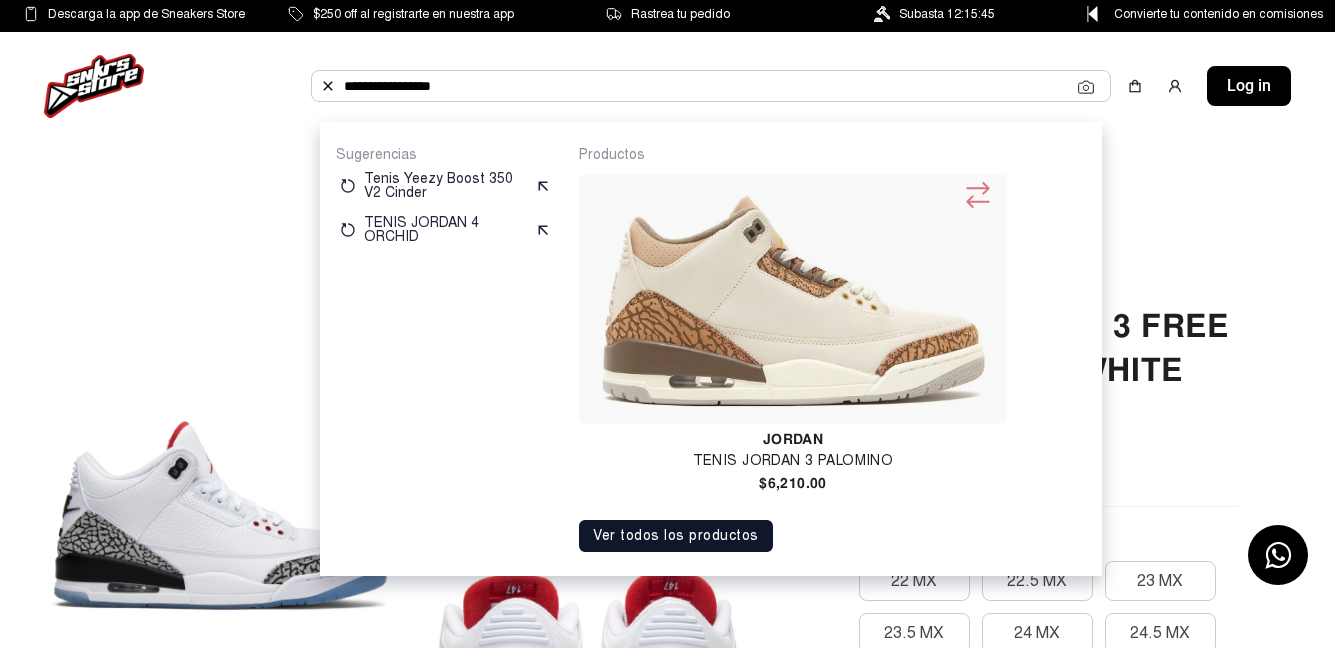click 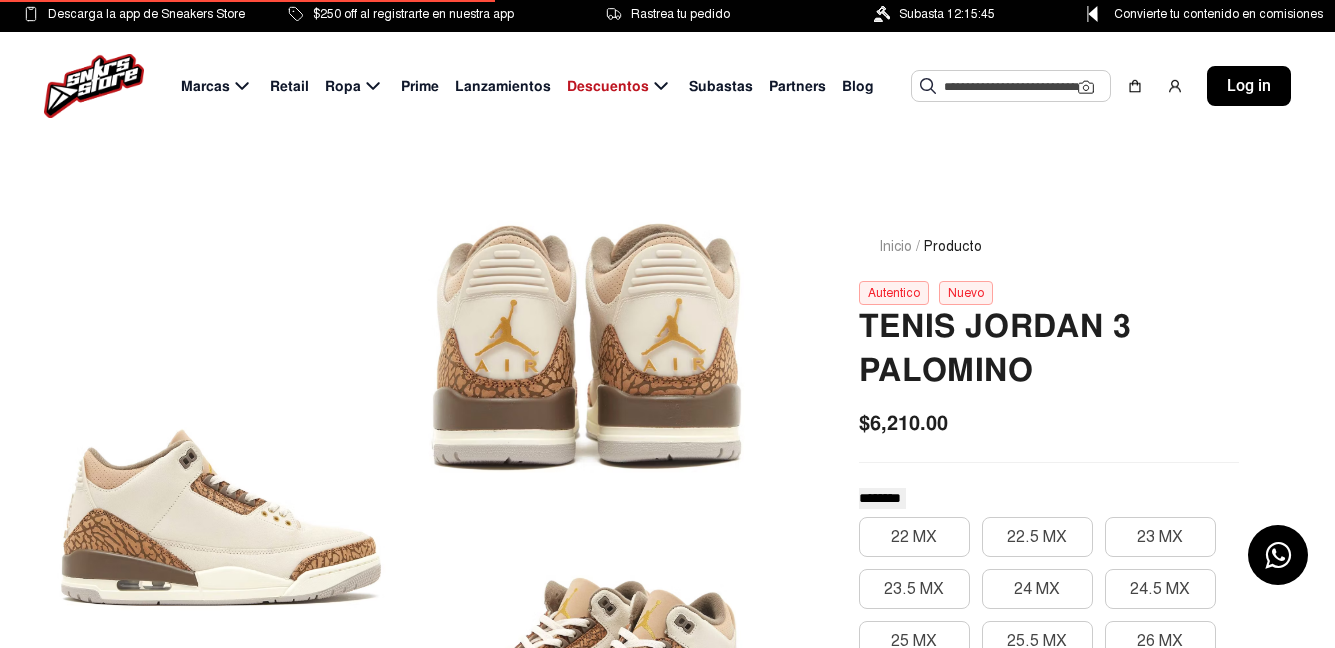 scroll, scrollTop: 0, scrollLeft: 0, axis: both 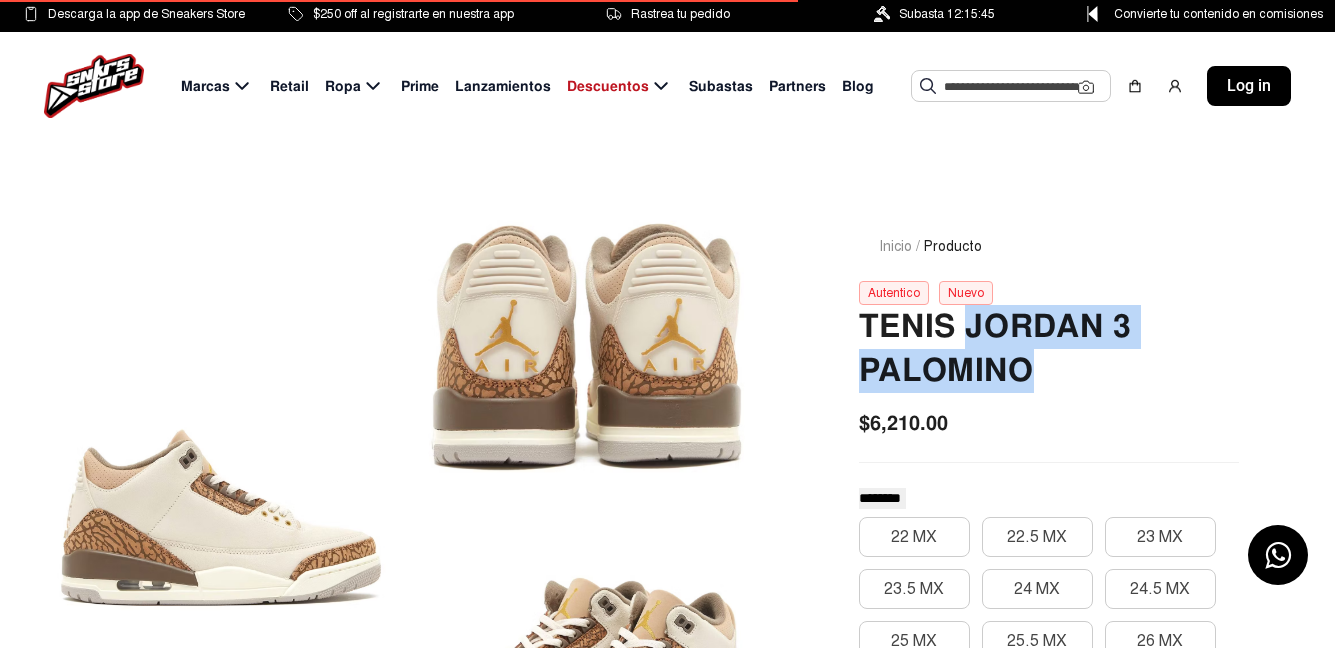 drag, startPoint x: 973, startPoint y: 322, endPoint x: 1049, endPoint y: 382, distance: 96.82975 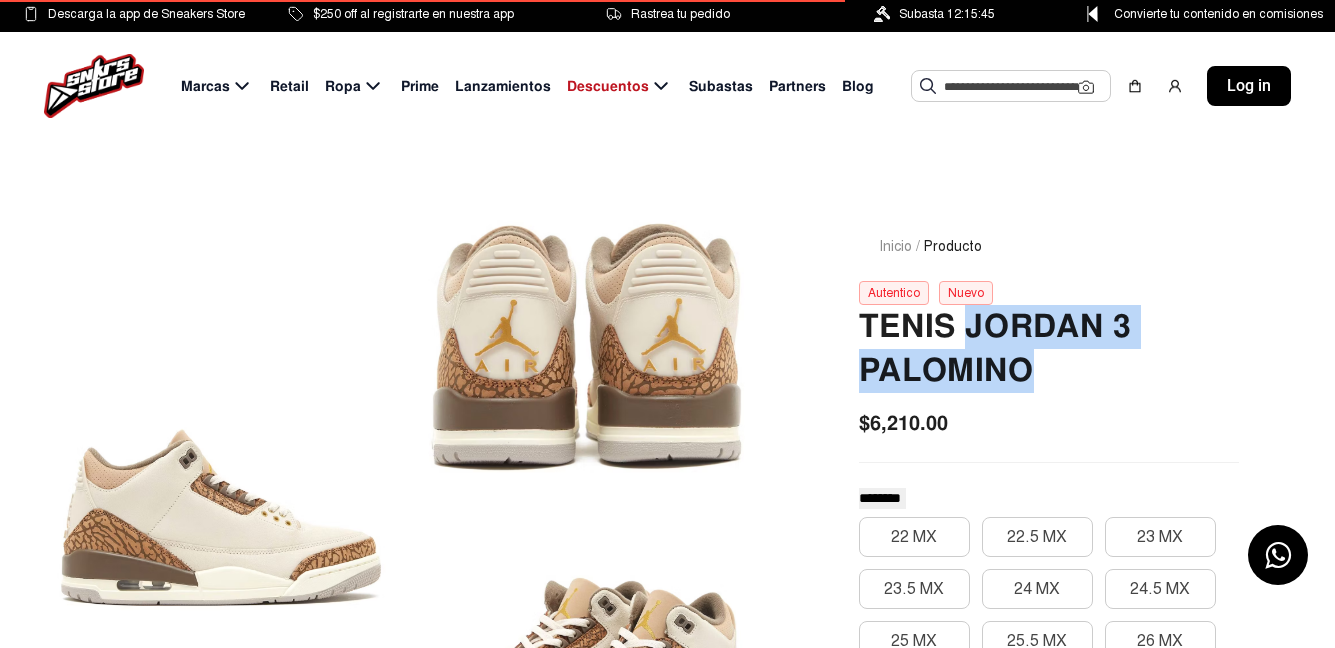 copy on "Jordan 3 Palomino" 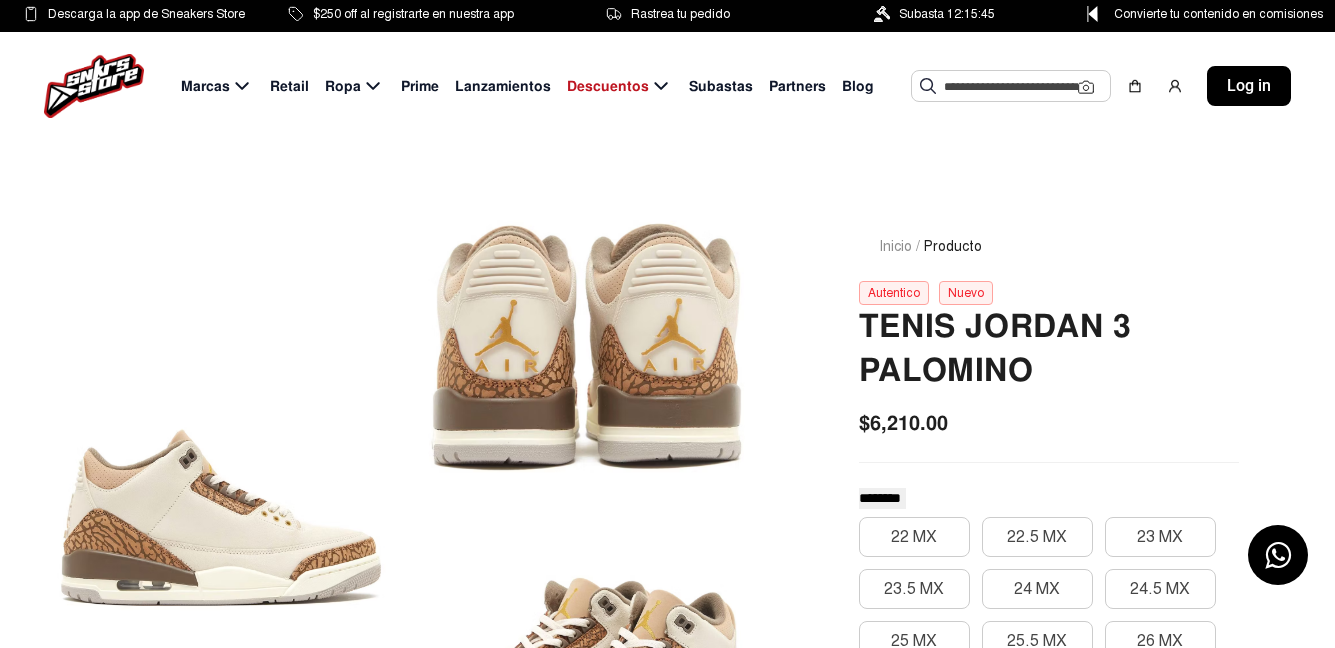 click 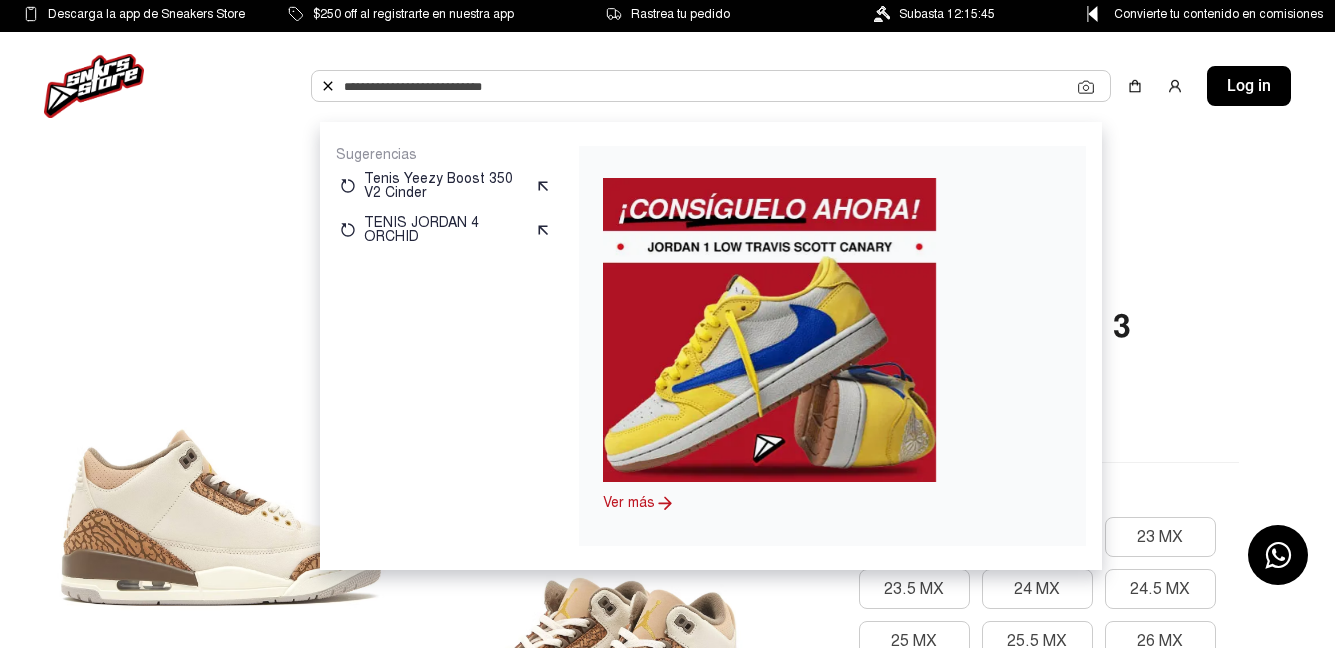 paste on "**********" 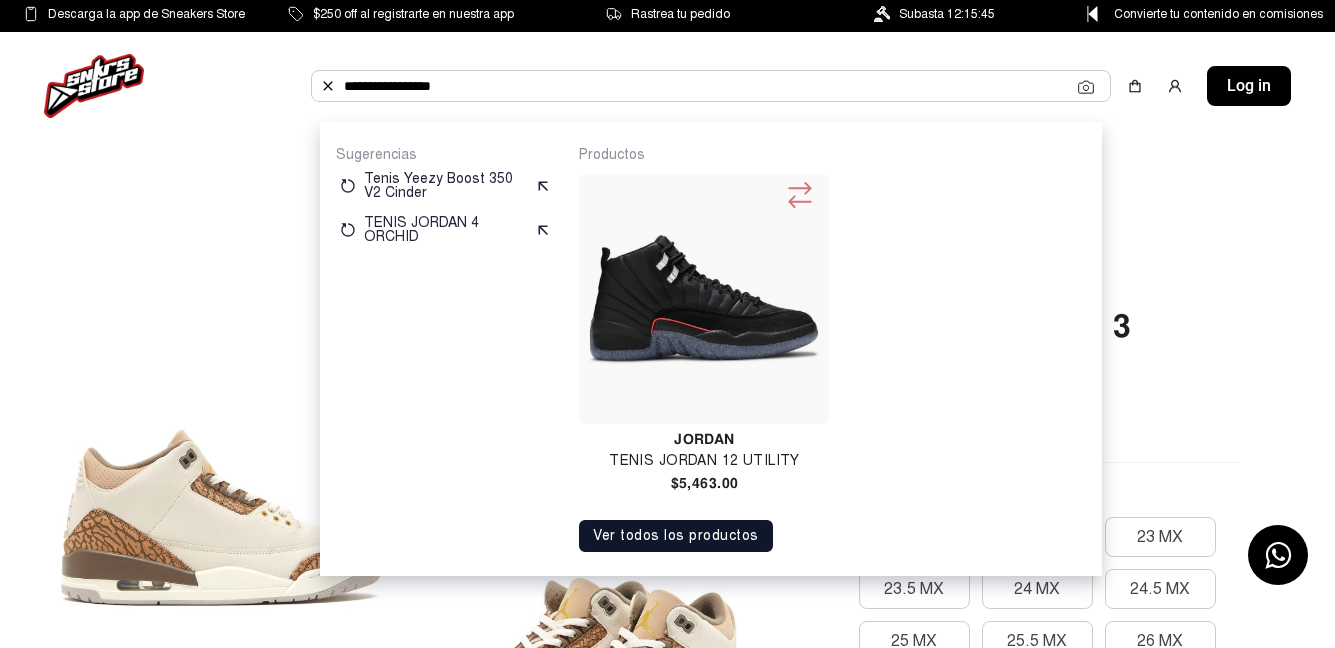 type on "**********" 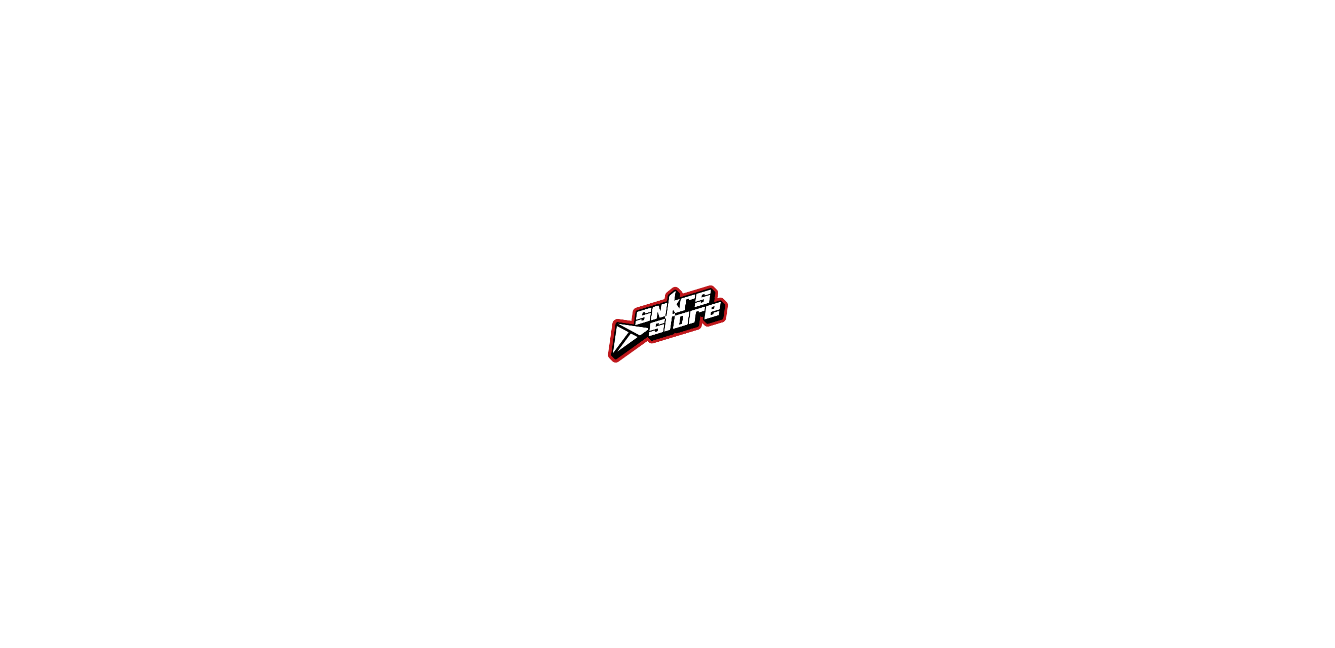scroll, scrollTop: 0, scrollLeft: 0, axis: both 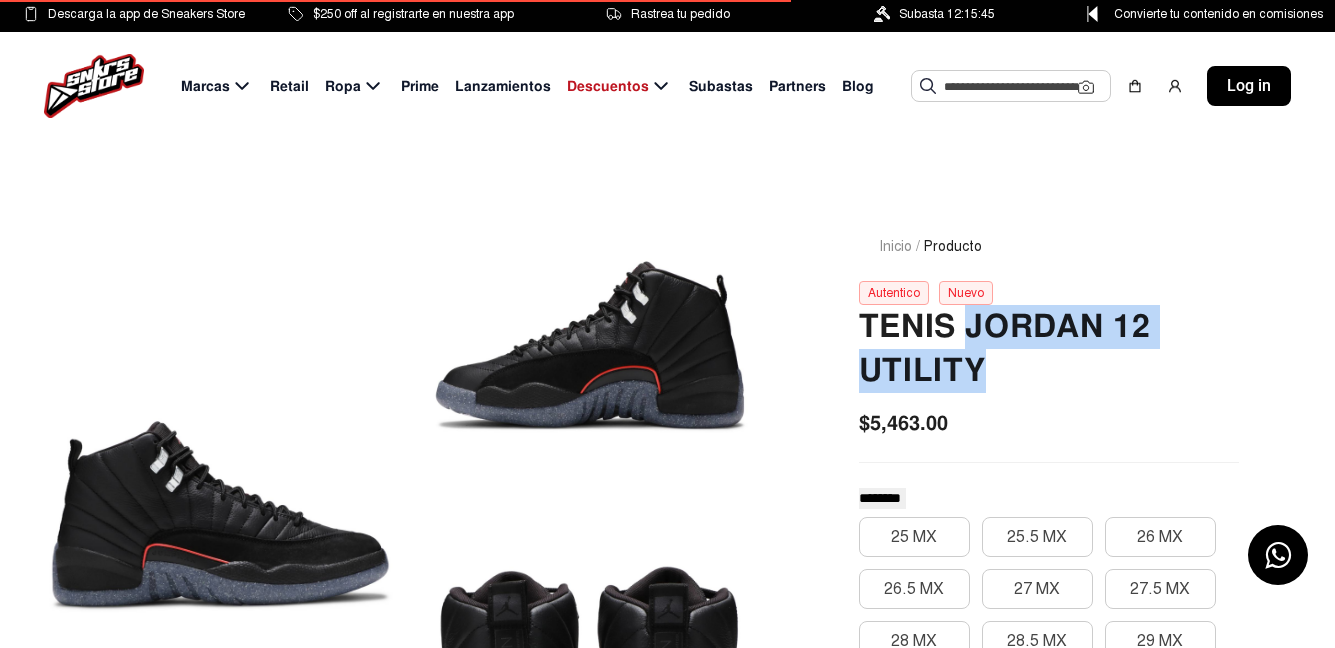 drag, startPoint x: 963, startPoint y: 323, endPoint x: 977, endPoint y: 375, distance: 53.851646 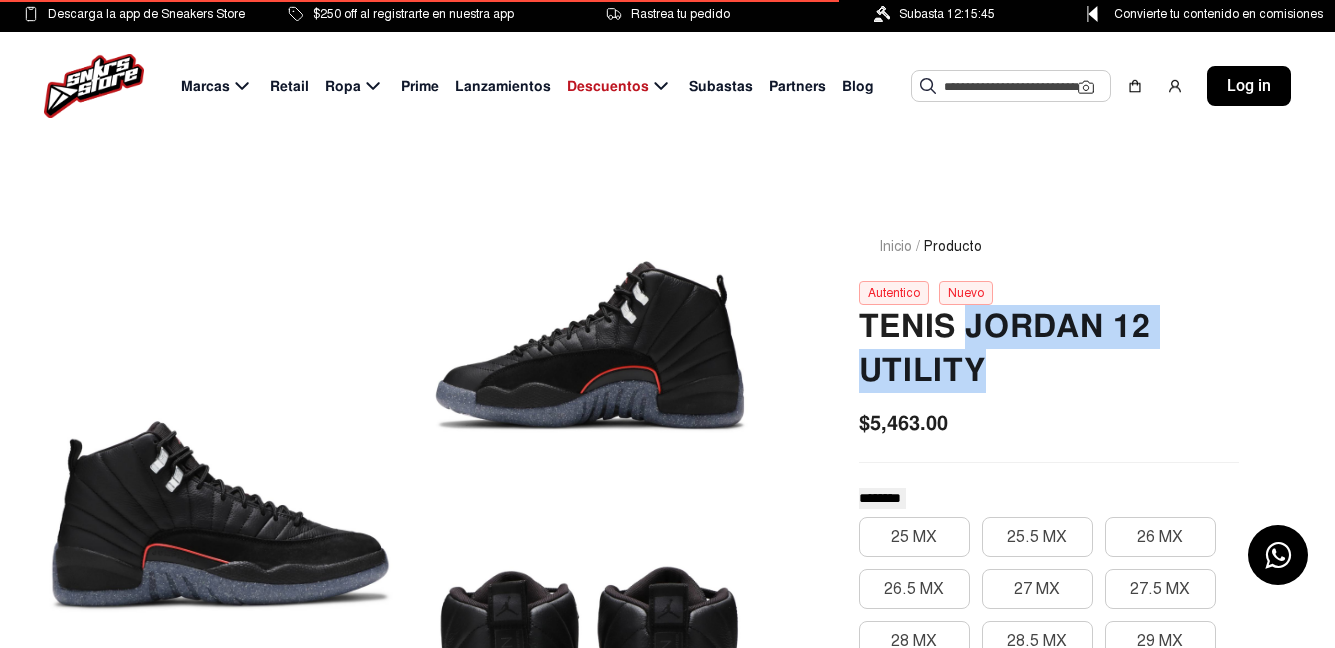 copy on "Jordan 12 Utility" 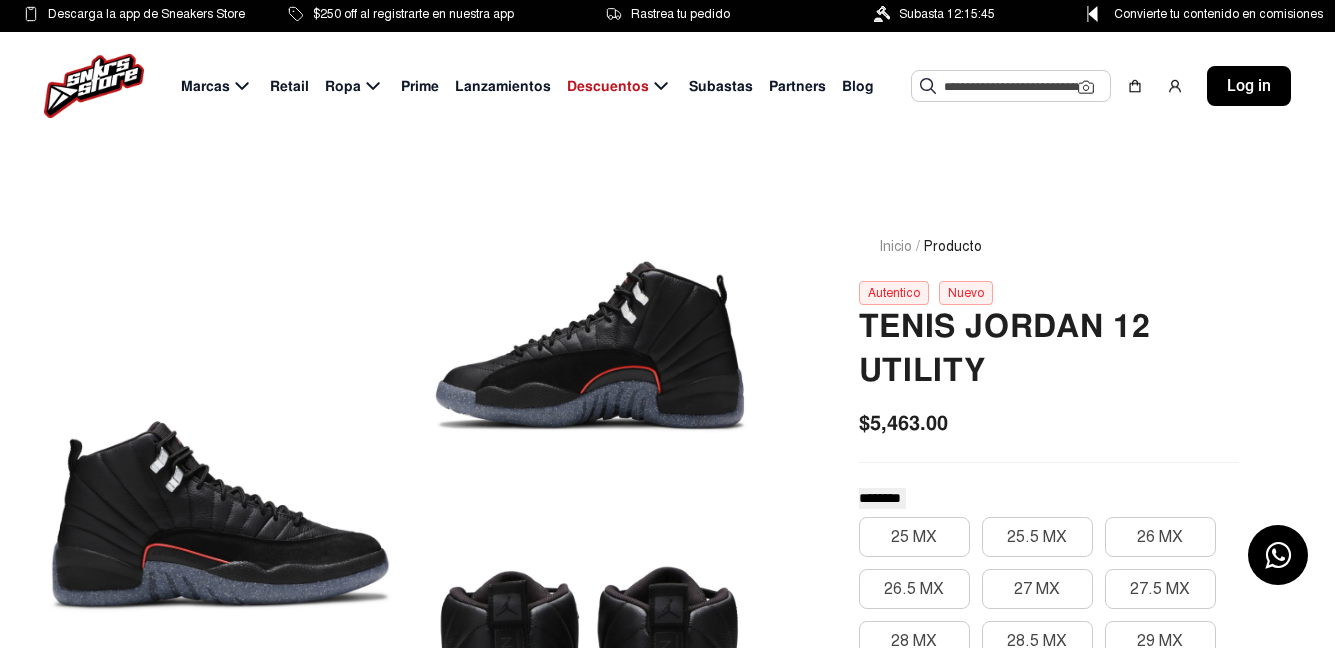 click 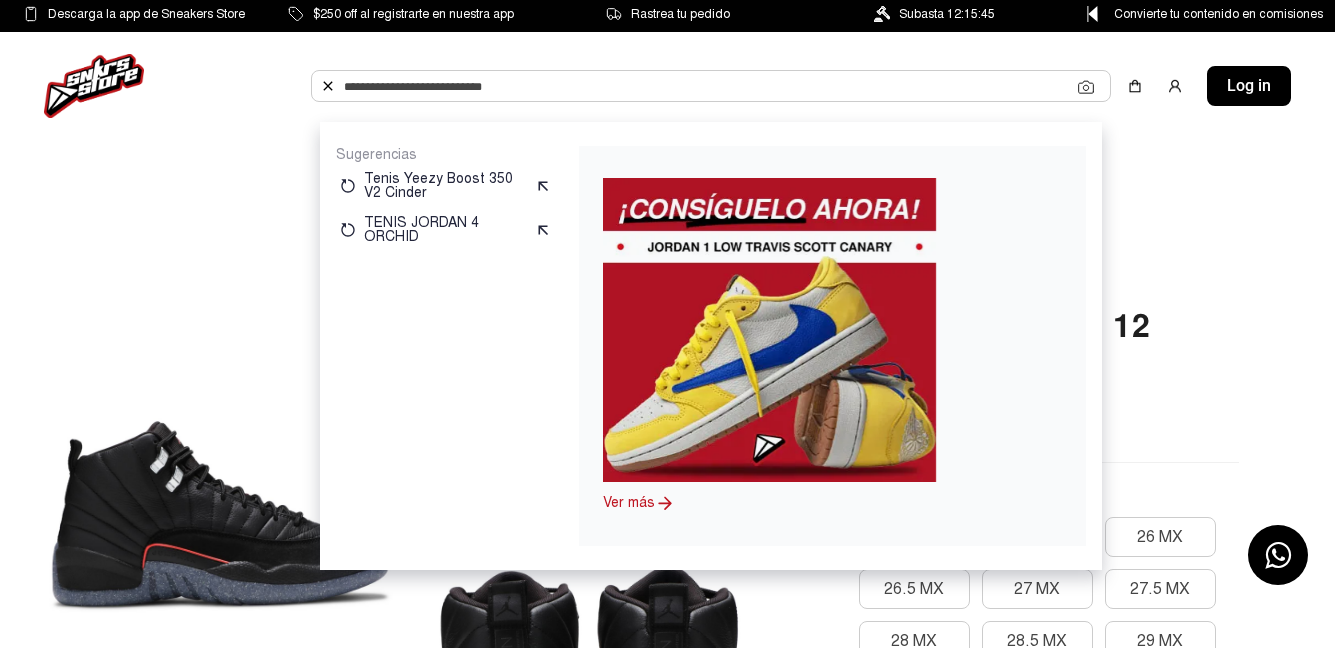 paste on "**********" 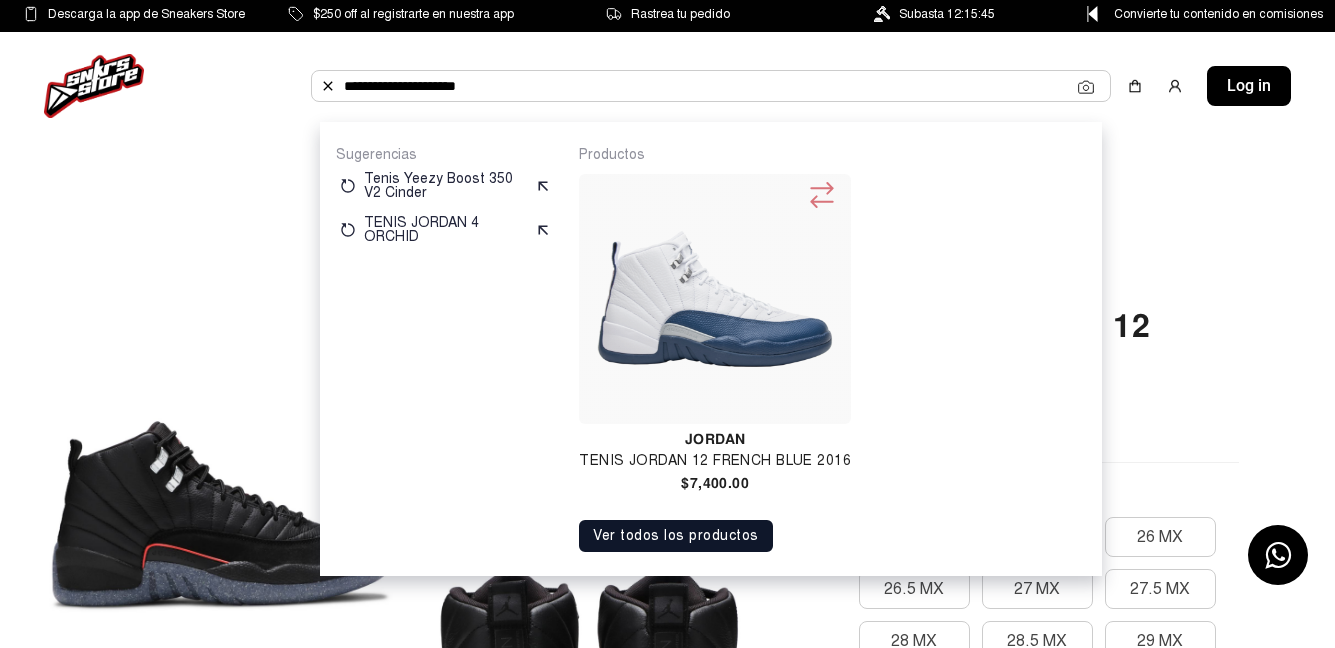 type on "**********" 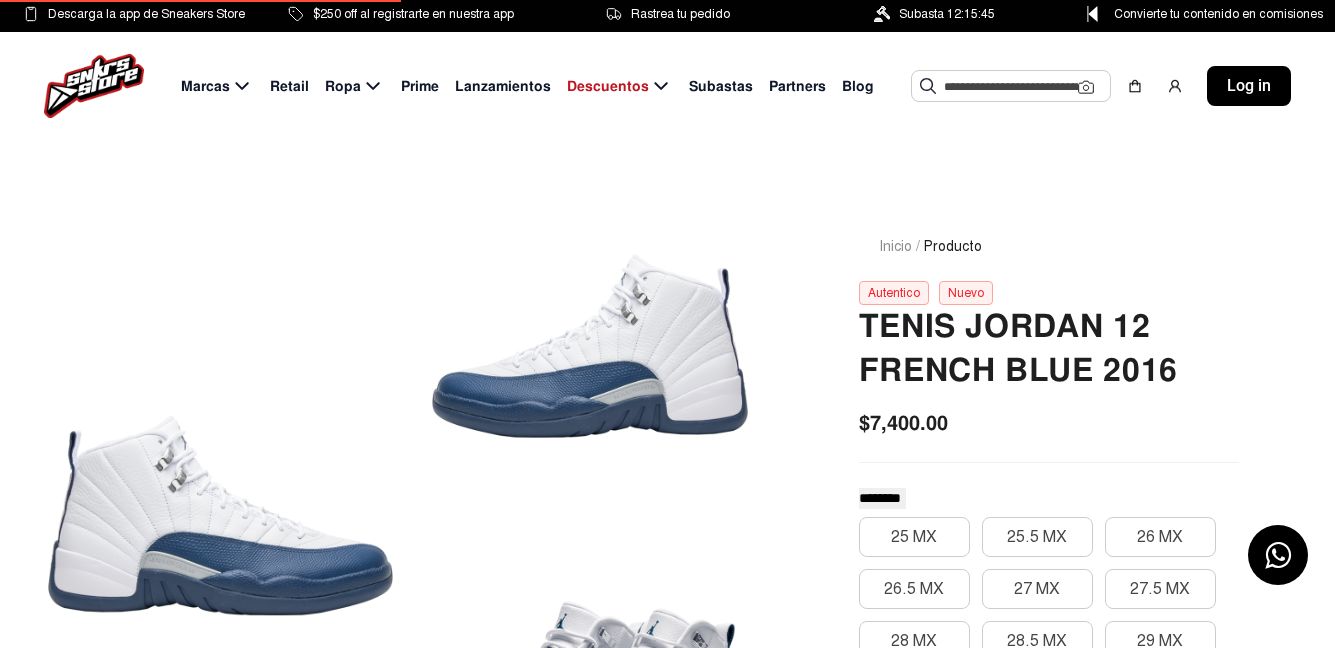 scroll, scrollTop: 0, scrollLeft: 0, axis: both 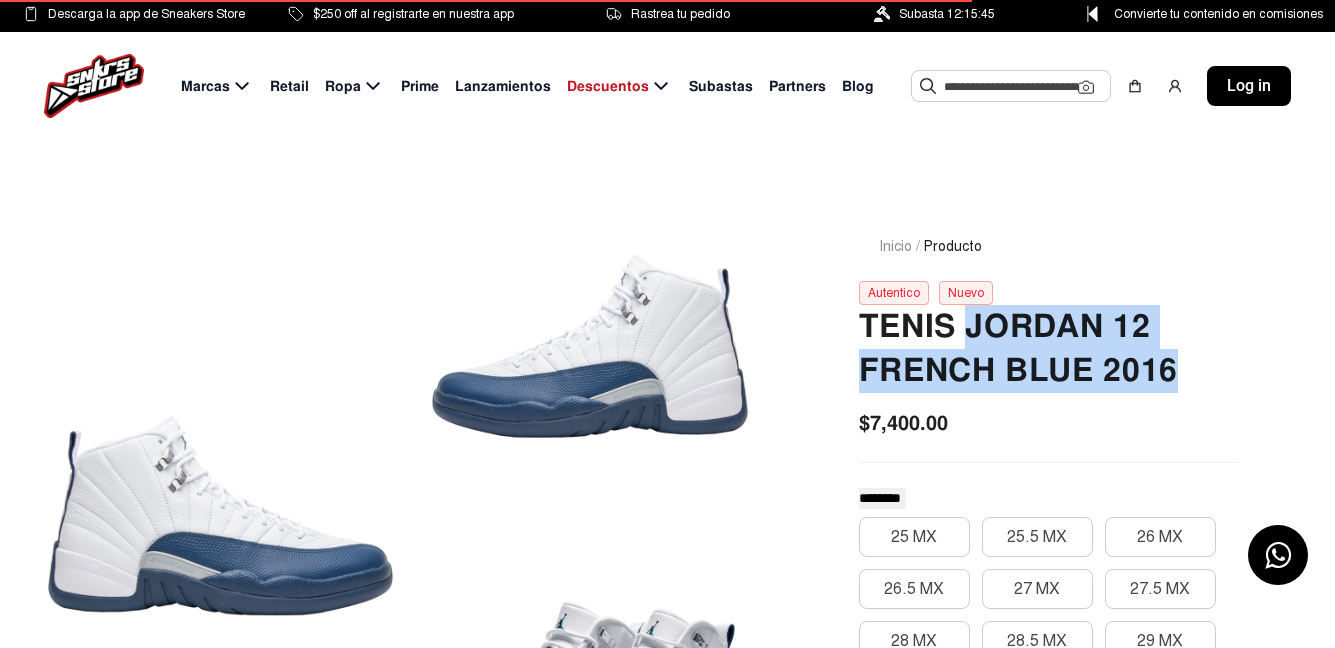 drag, startPoint x: 966, startPoint y: 325, endPoint x: 1180, endPoint y: 363, distance: 217.34764 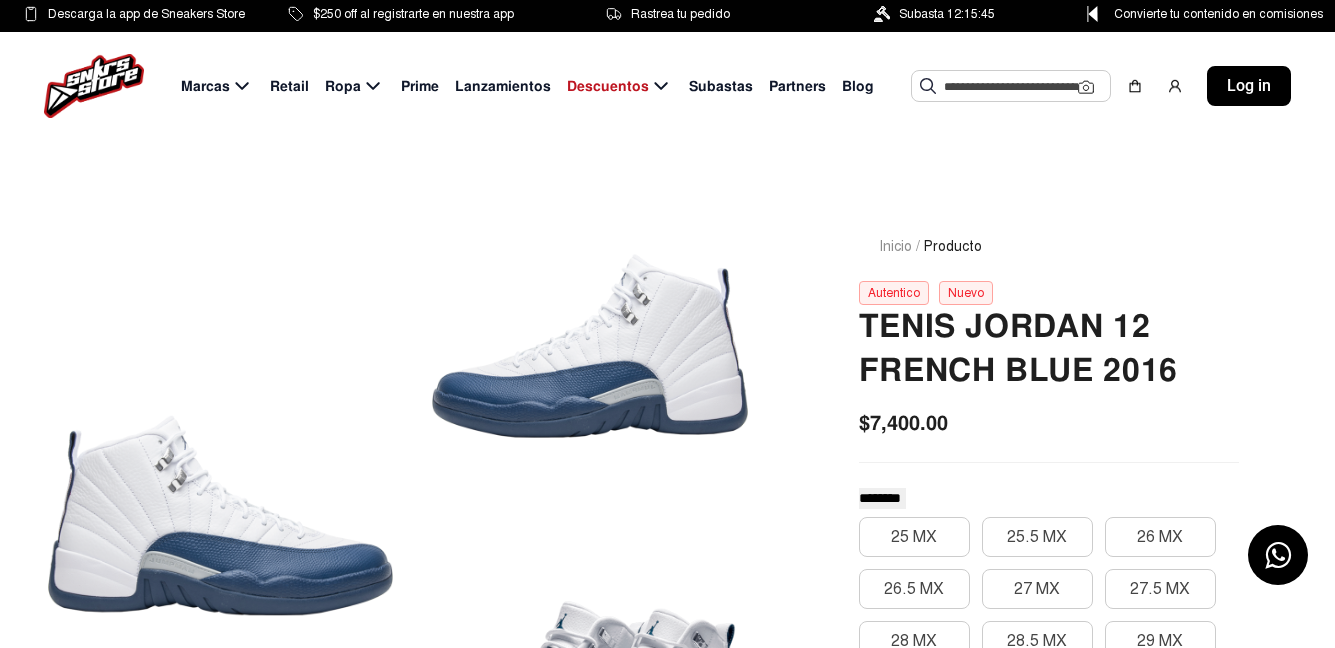 click 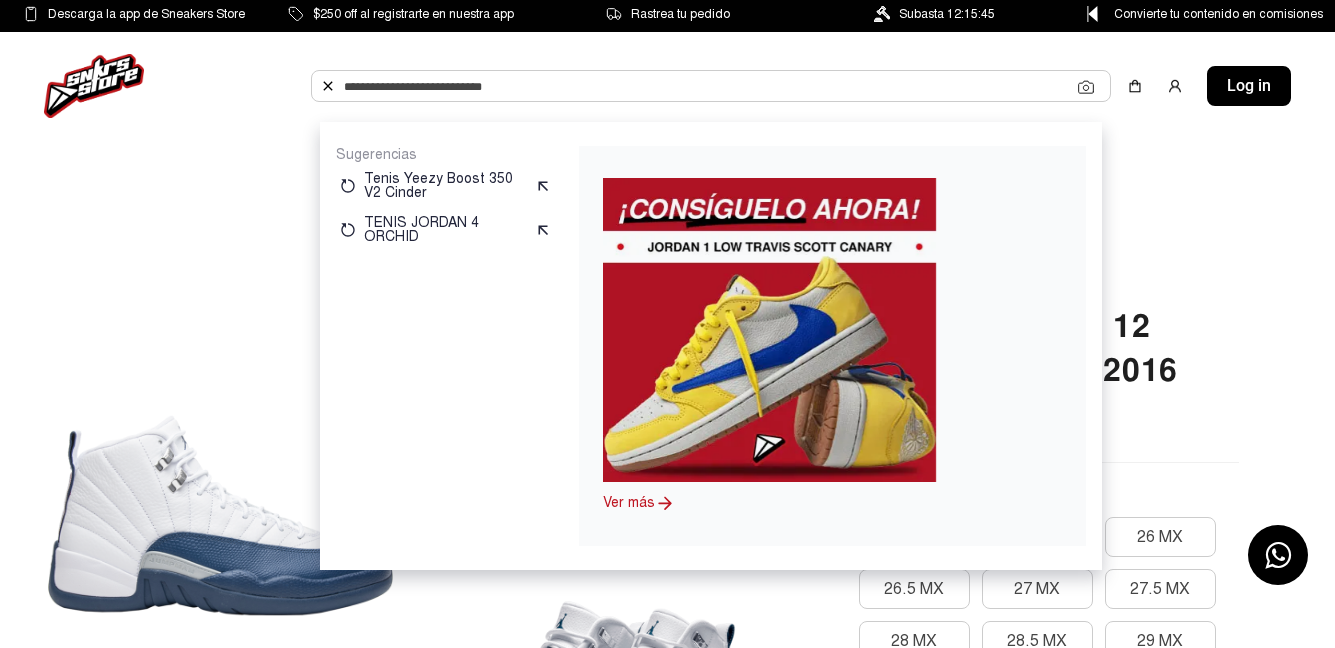paste on "**********" 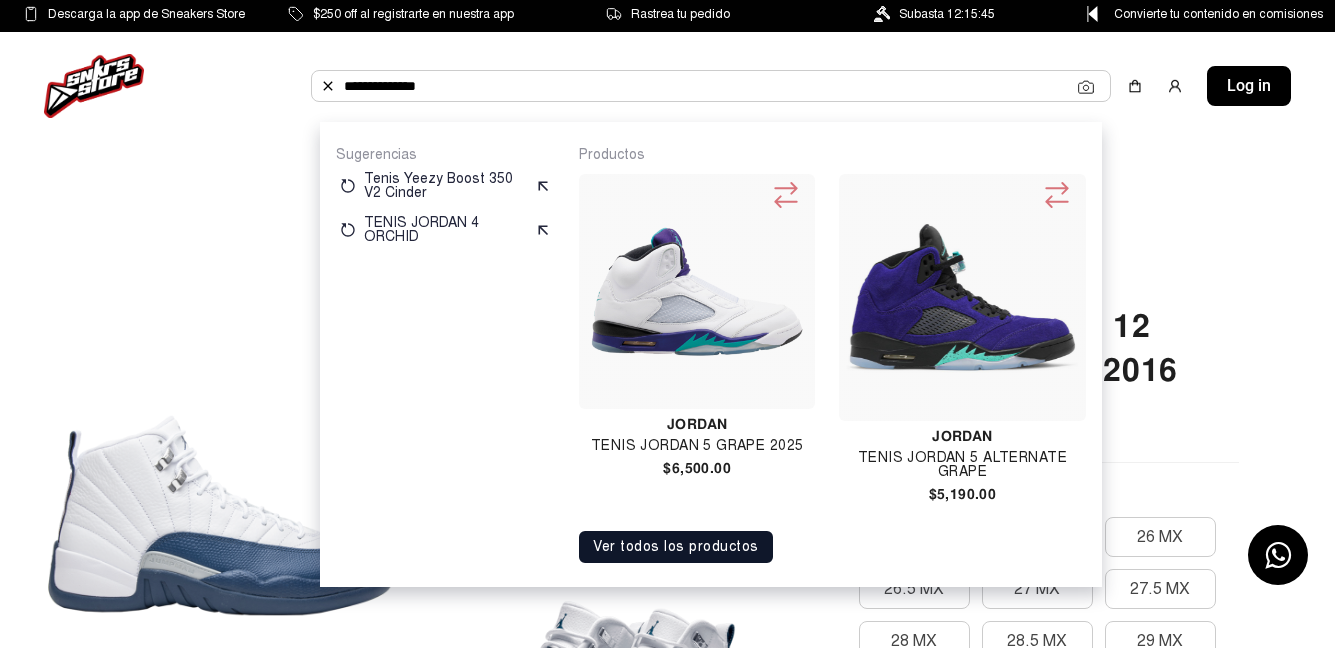 type on "**********" 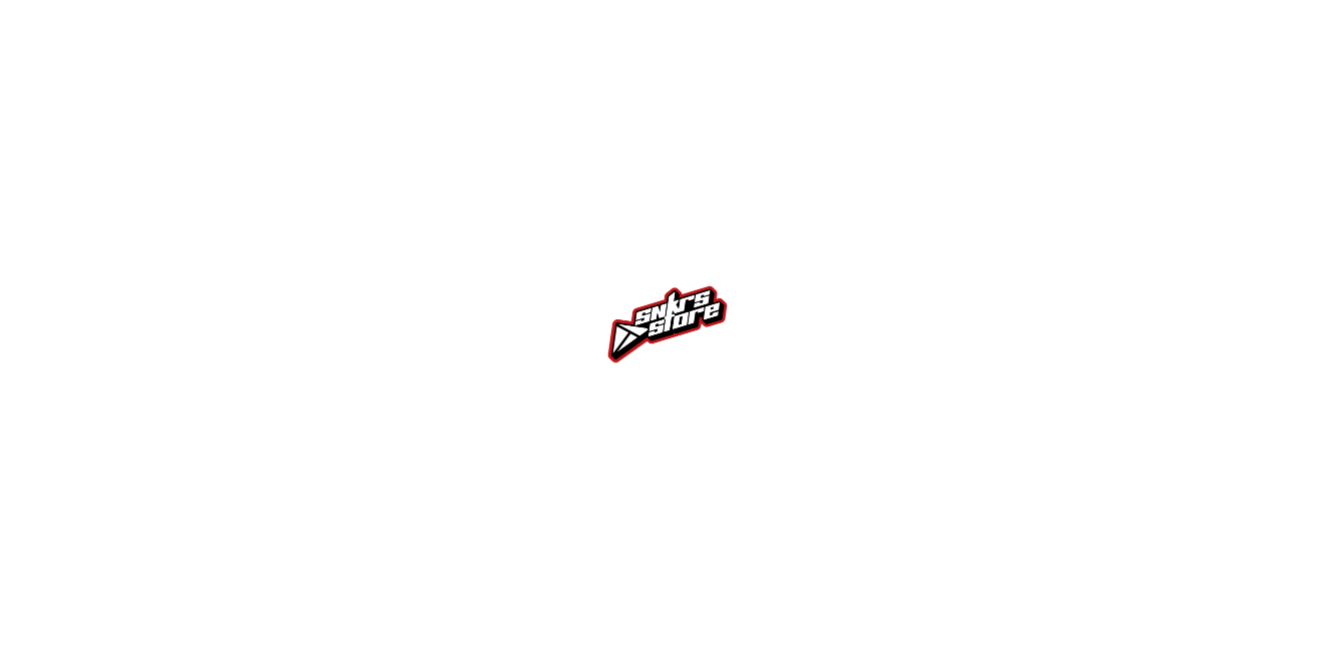 scroll, scrollTop: 0, scrollLeft: 0, axis: both 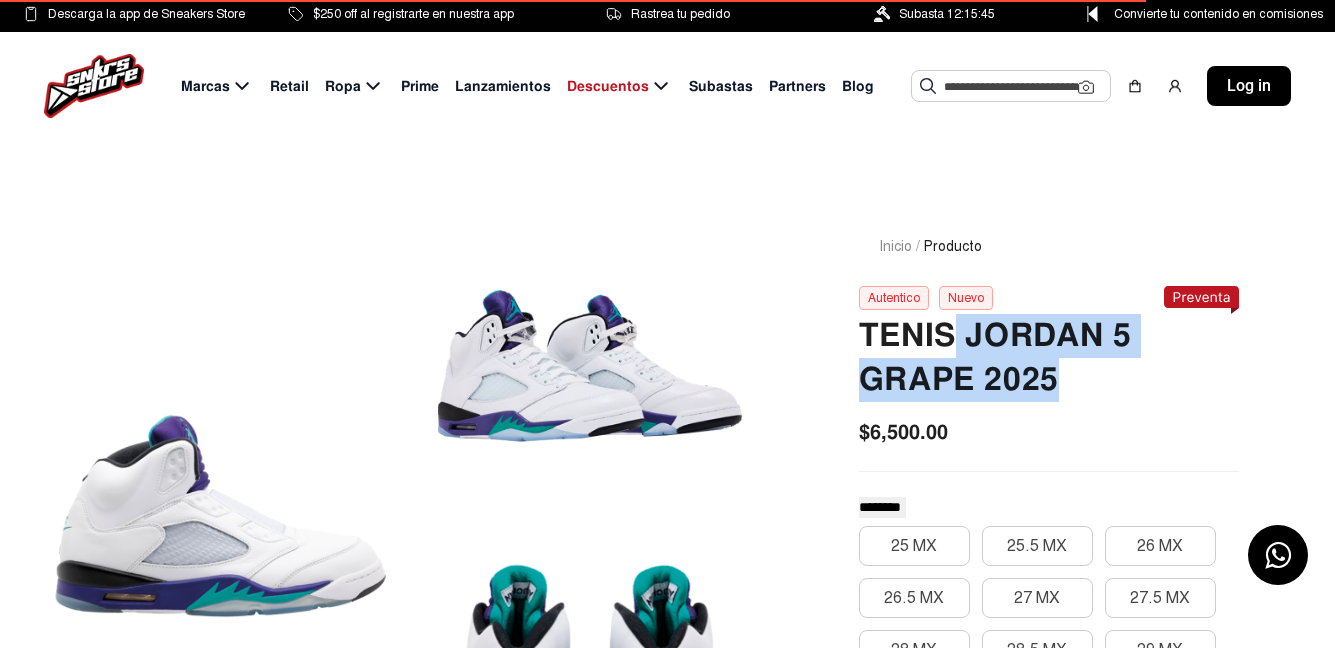 drag, startPoint x: 975, startPoint y: 342, endPoint x: 1083, endPoint y: 390, distance: 118.186295 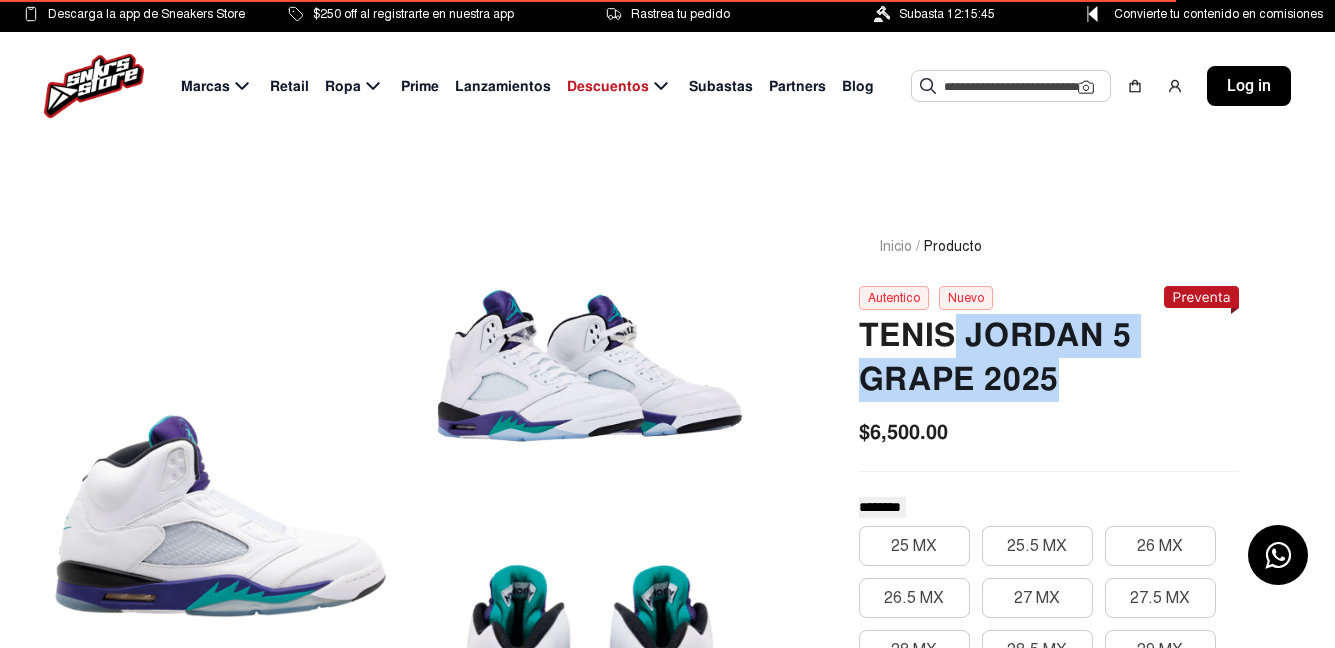 copy on "[BRAND] 5 GRAPE 2025" 